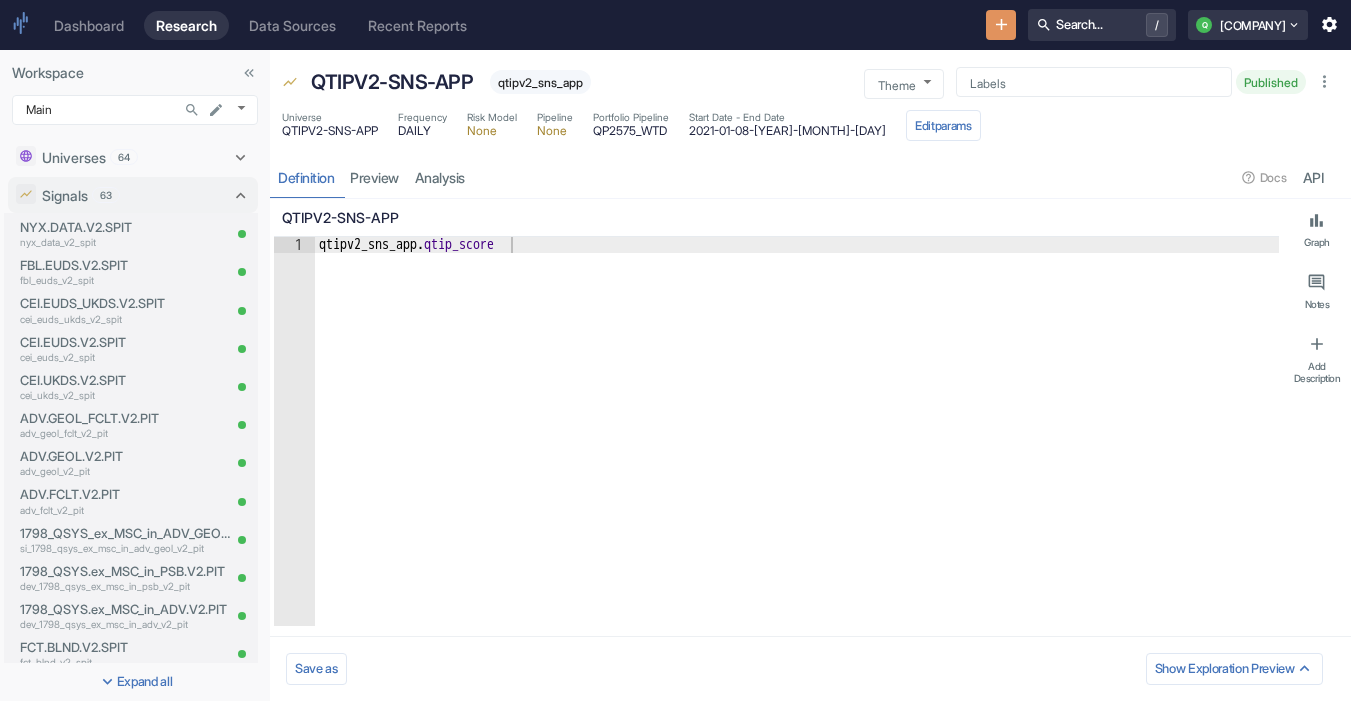 scroll, scrollTop: 0, scrollLeft: 0, axis: both 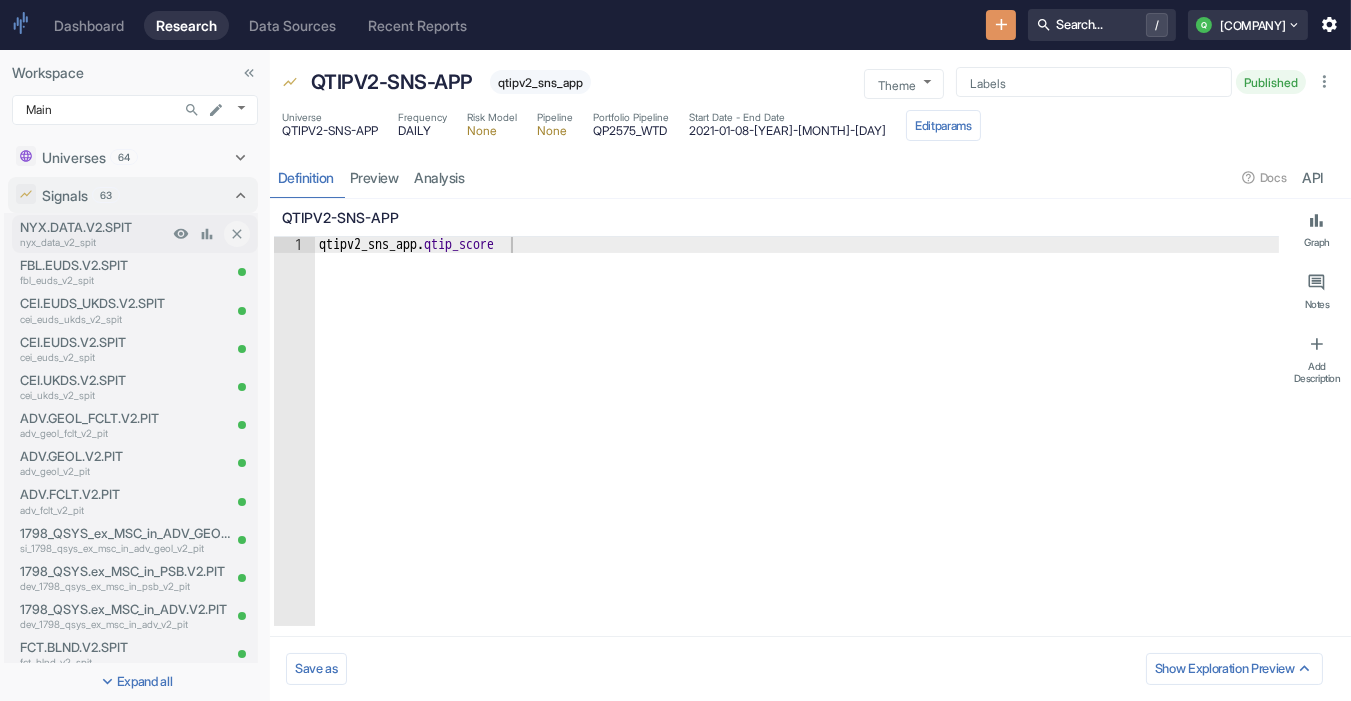 click on "nyx_data_v2_spit" at bounding box center (94, 242) 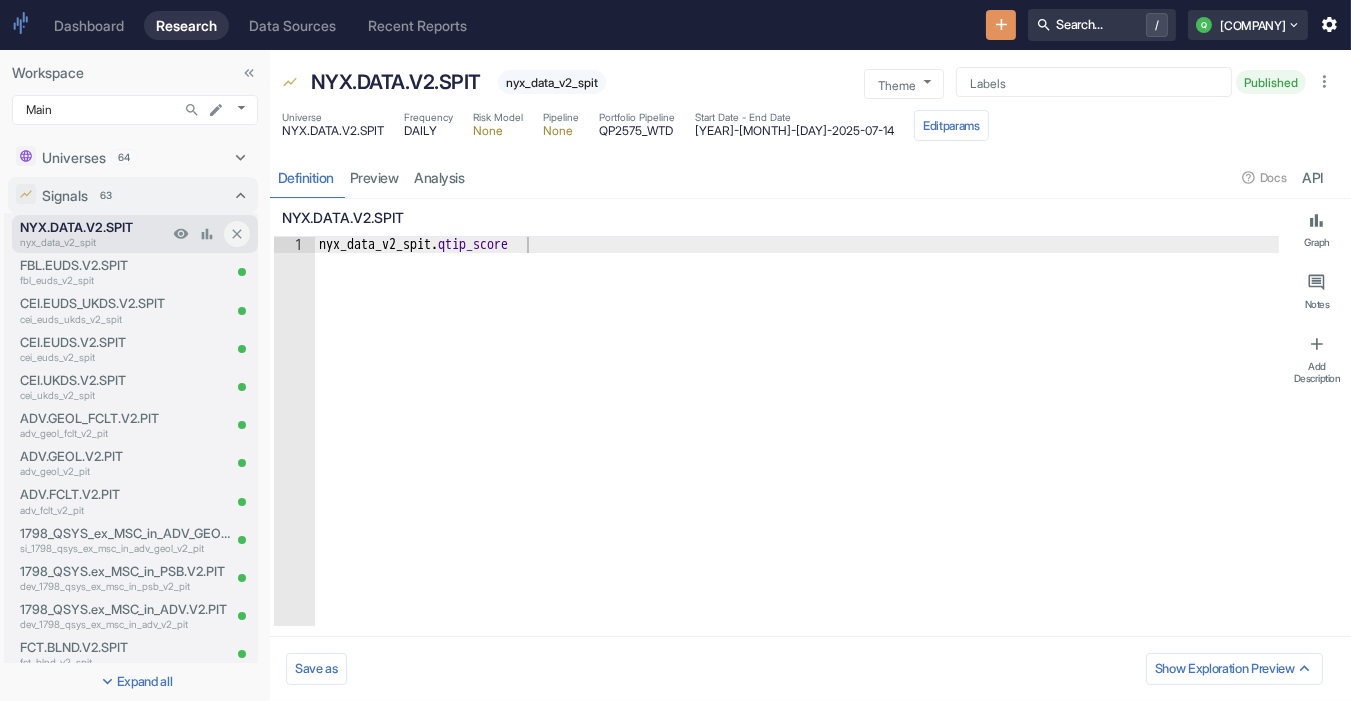 type on "x" 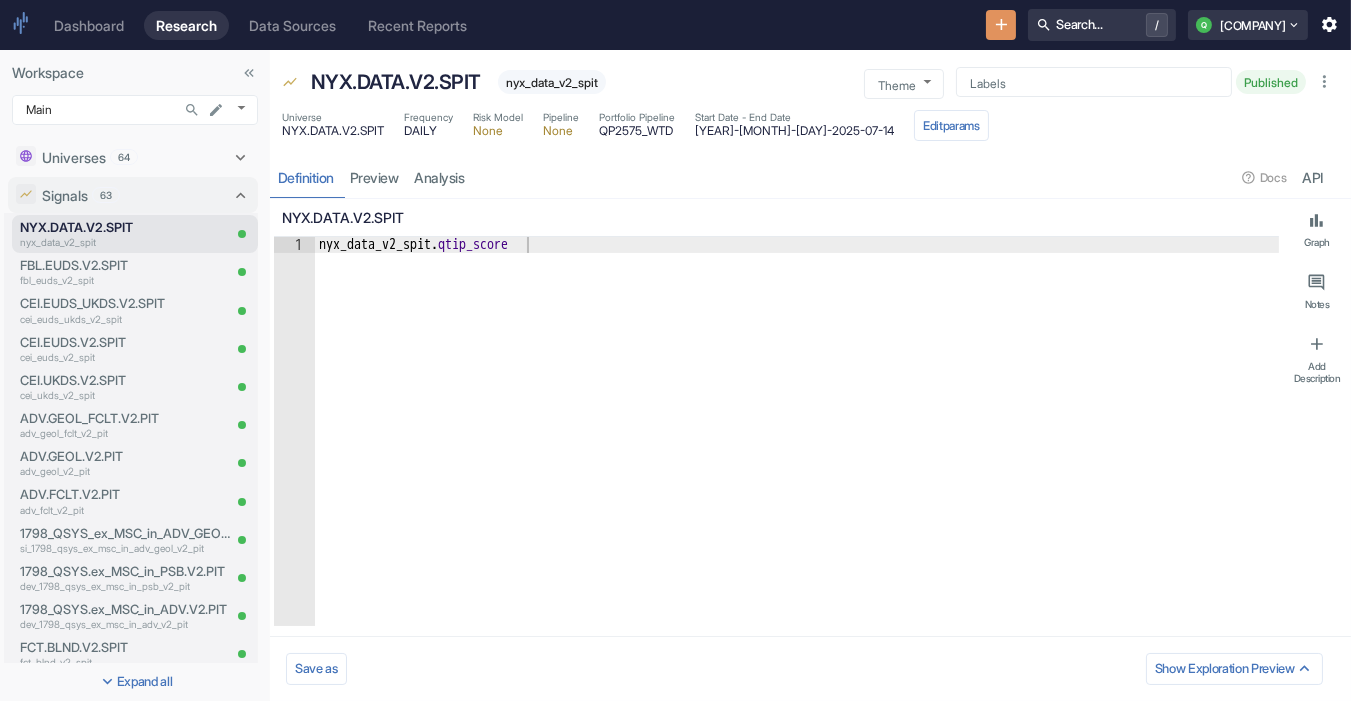 click on "NYX.DATA.V2.SPIT" at bounding box center [333, 131] 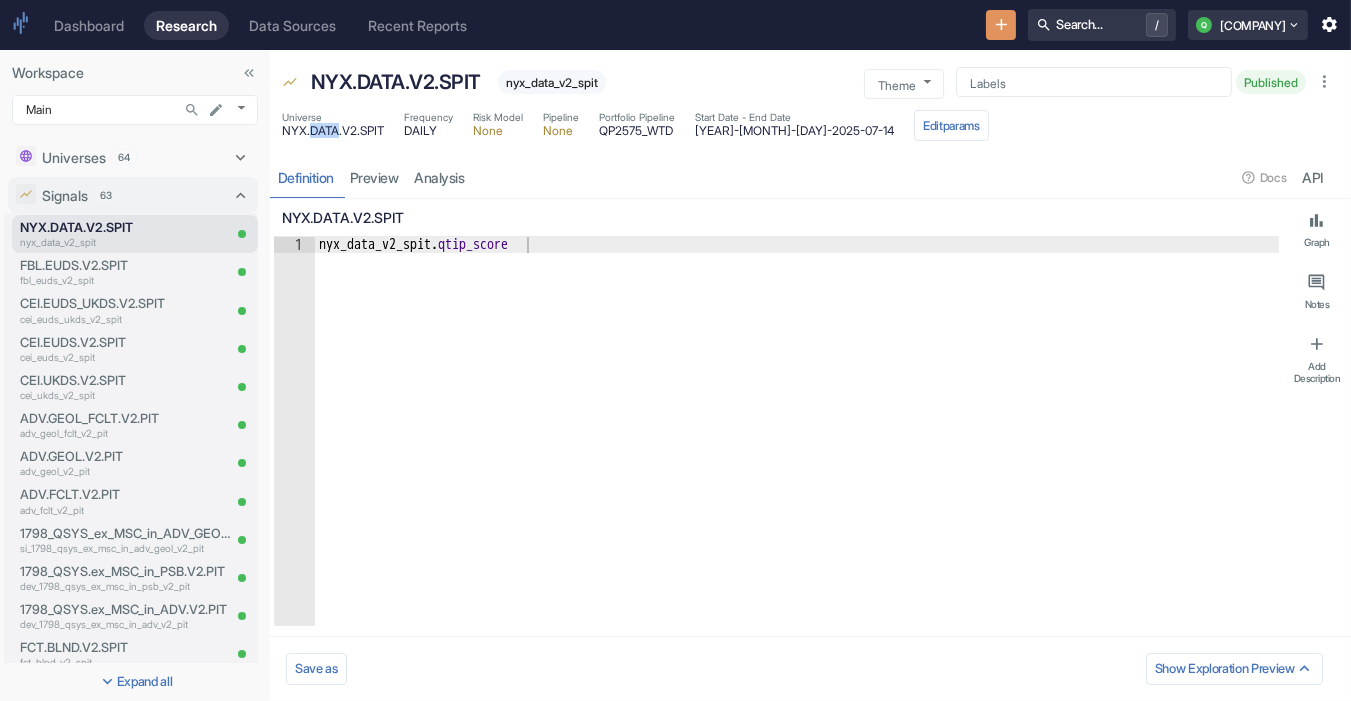 click on "NYX.DATA.V2.SPIT" at bounding box center (333, 131) 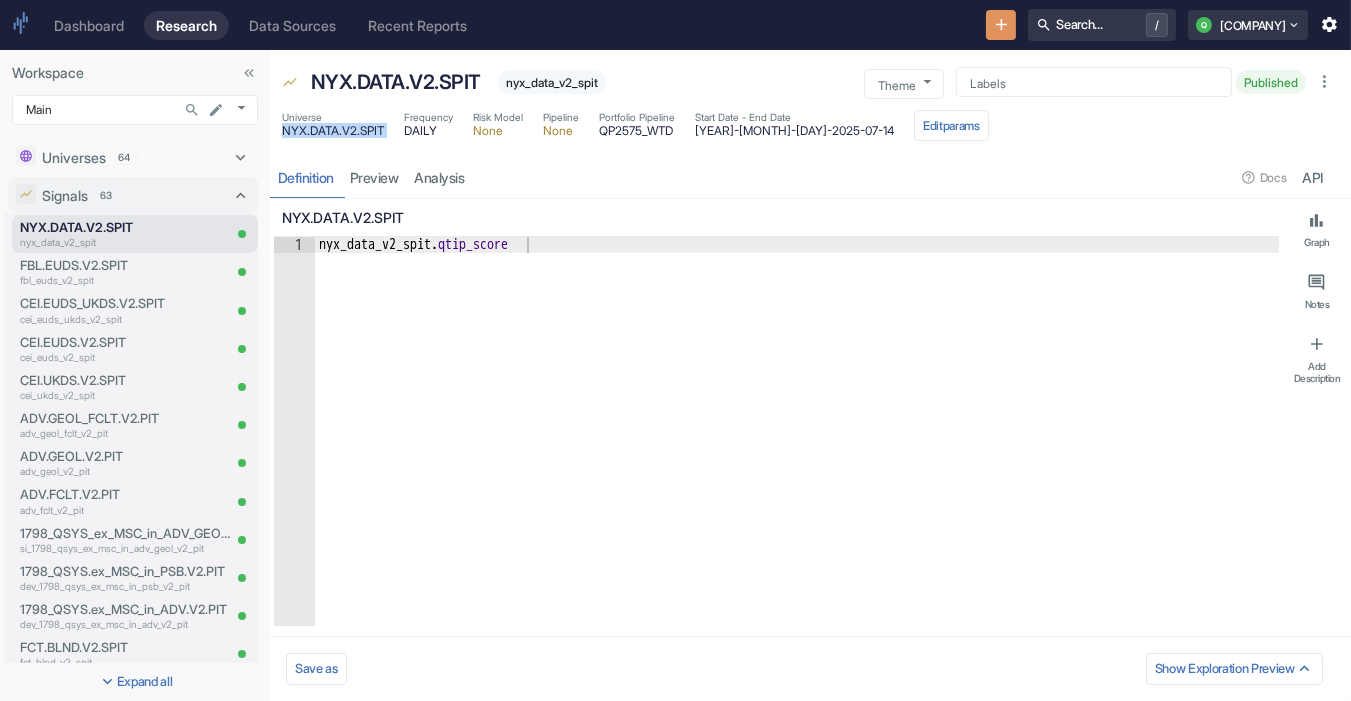 click on "NYX.DATA.V2.SPIT" at bounding box center (333, 131) 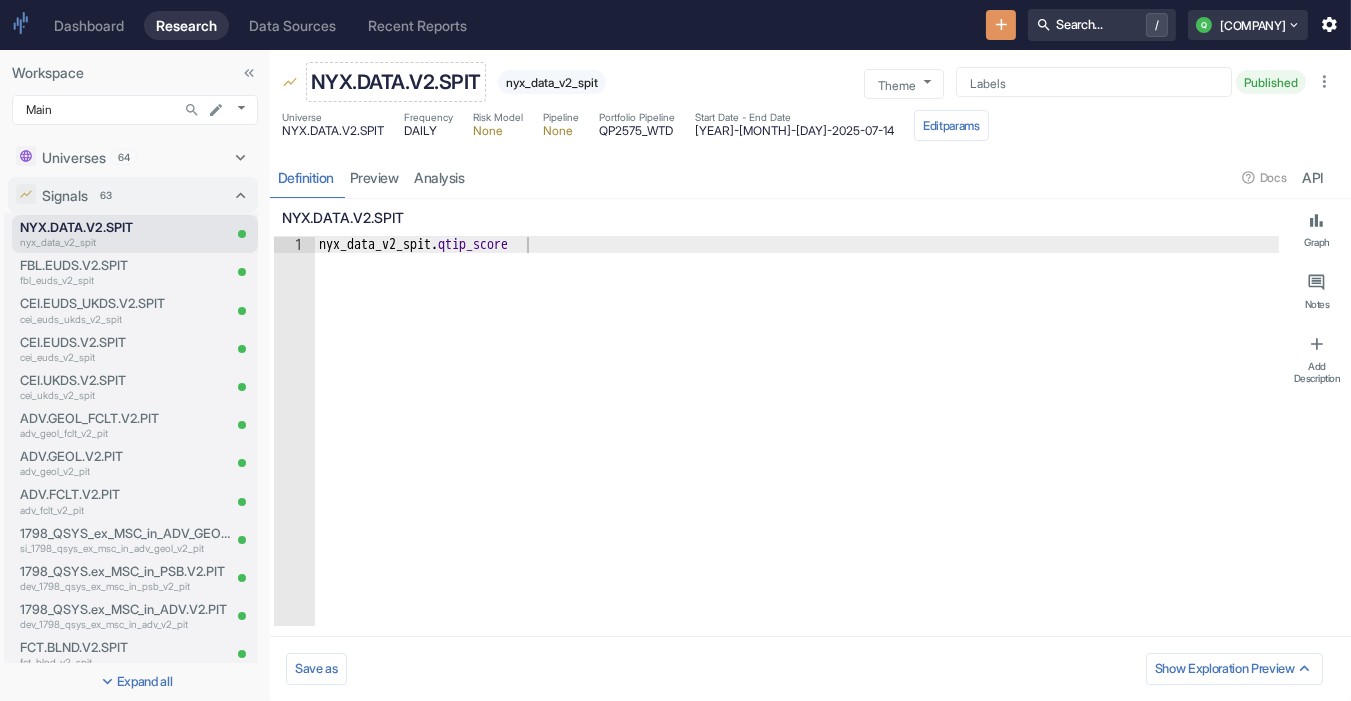 click on "NYX.DATA.V2.SPIT" at bounding box center (396, 82) 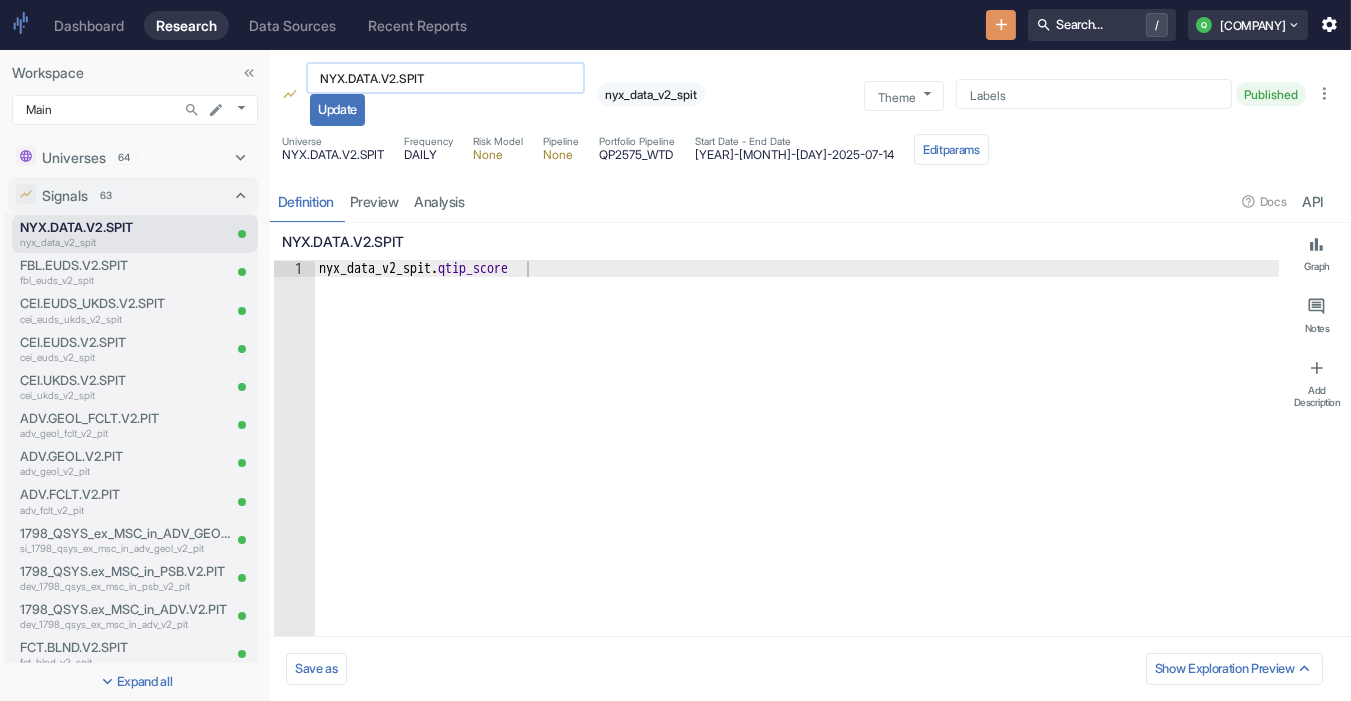click on "NYX.DATA.V2.SPIT" at bounding box center [445, 78] 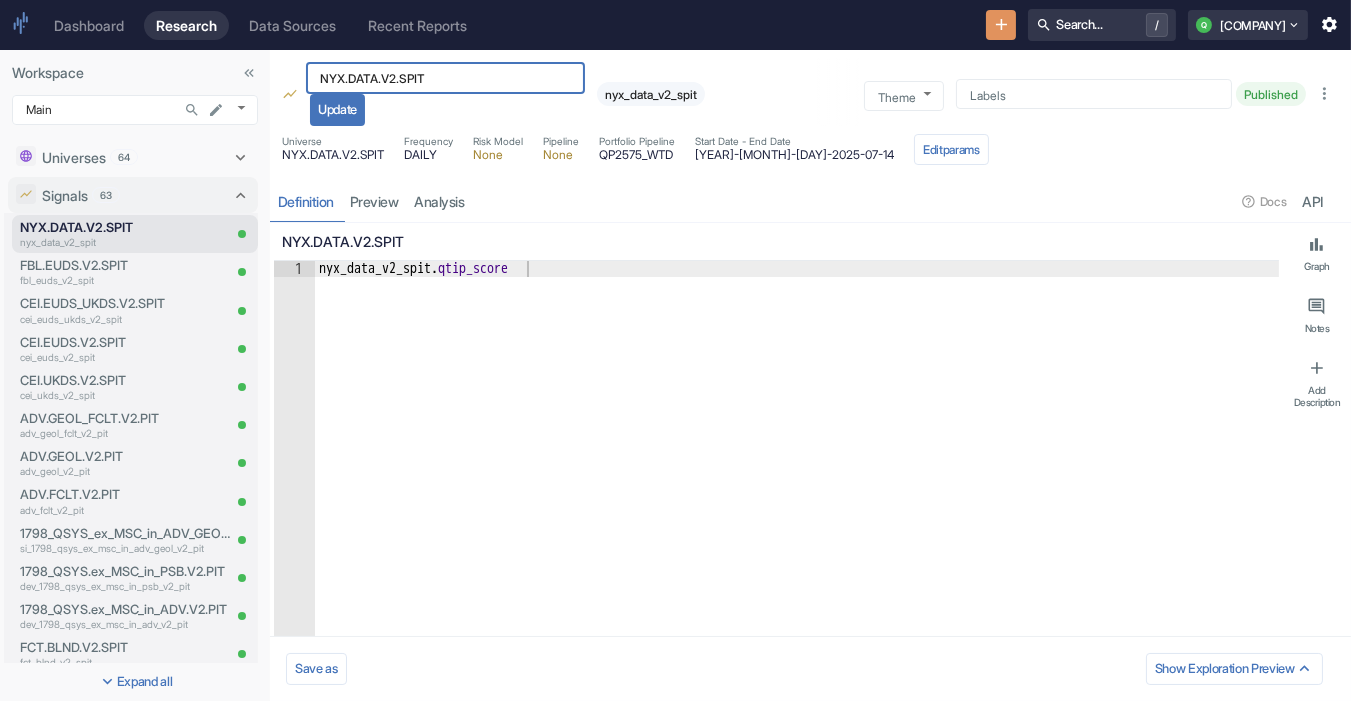 type on "nyx_data_v2_spit.qtip_score" 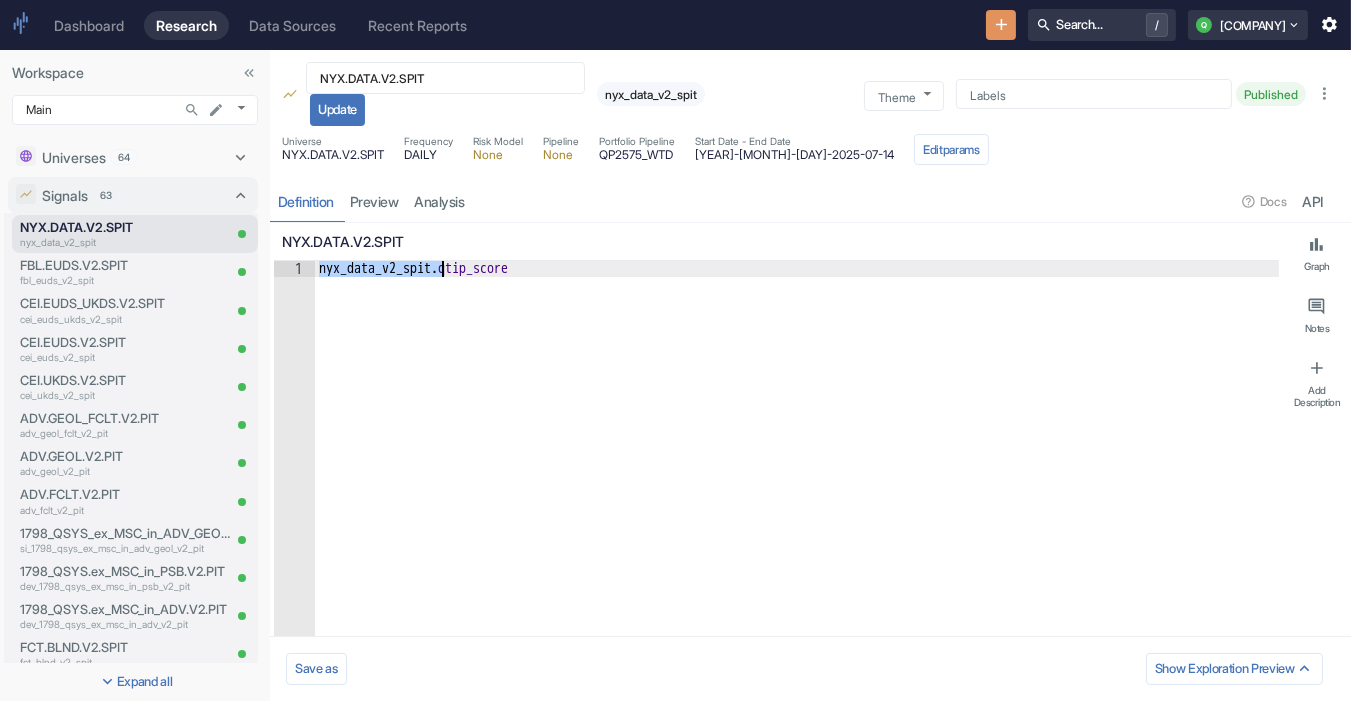 drag, startPoint x: 318, startPoint y: 274, endPoint x: 442, endPoint y: 271, distance: 124.036285 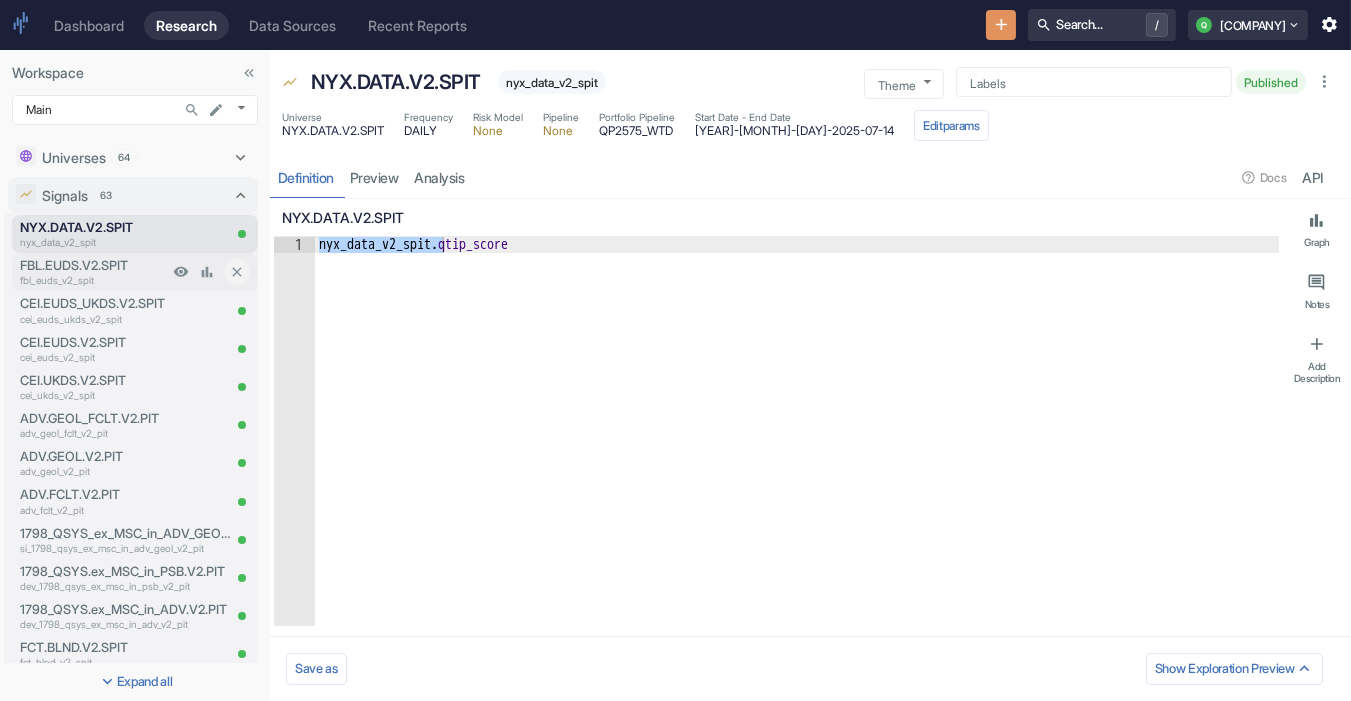 click on "FBL.EUDS.V2.SPIT" at bounding box center [94, 265] 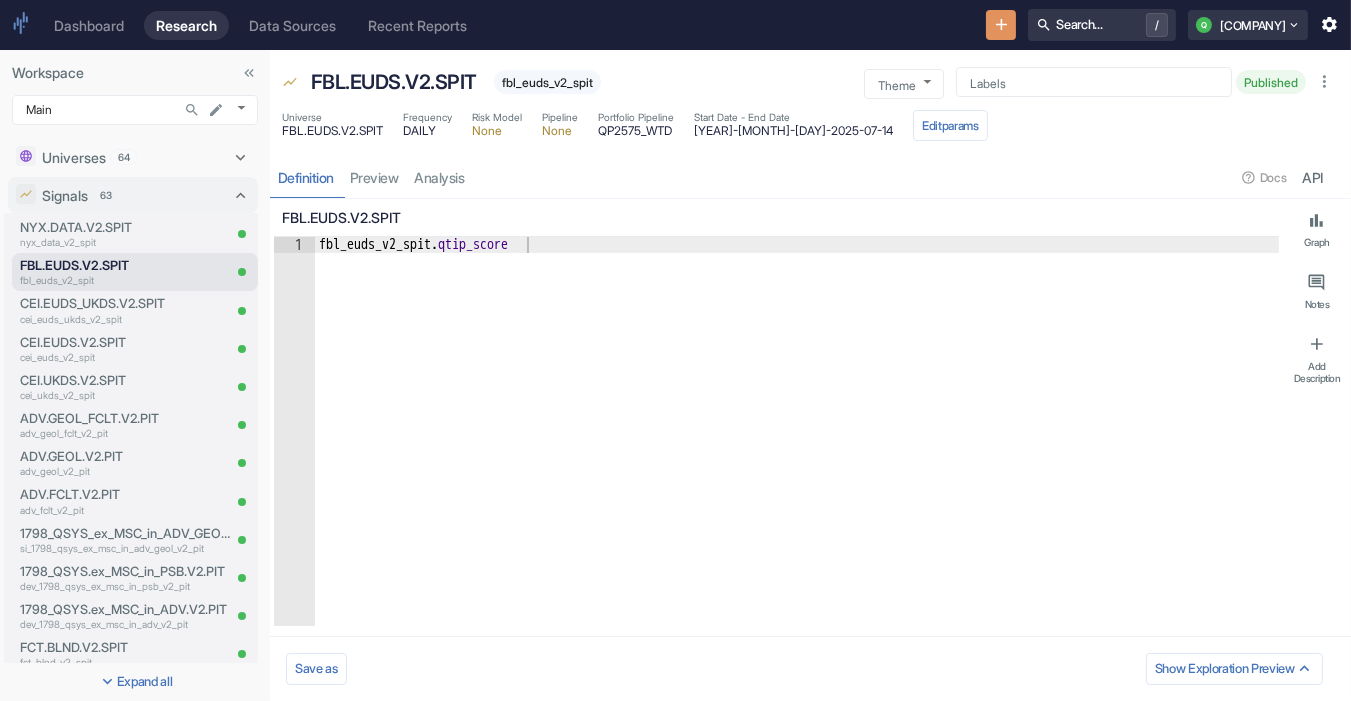 type on "x" 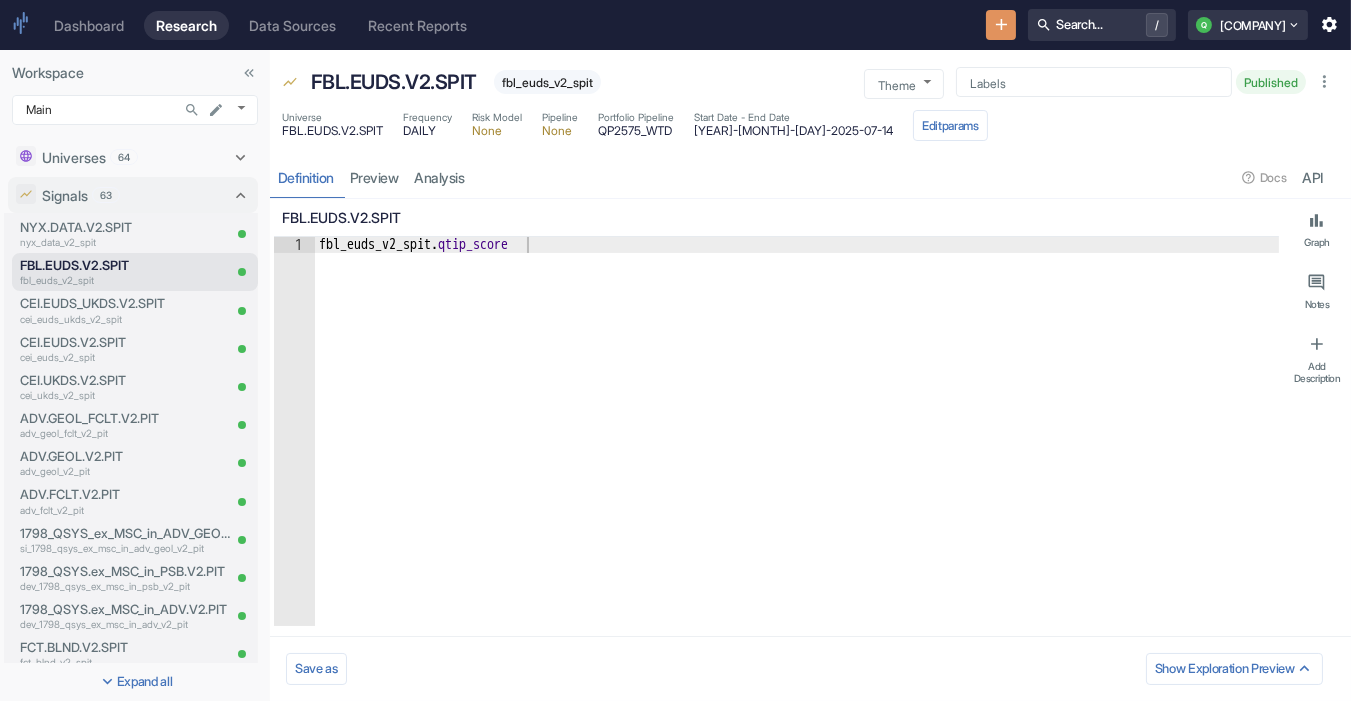 type on "fbl_euds_v2_spit.qtip_score" 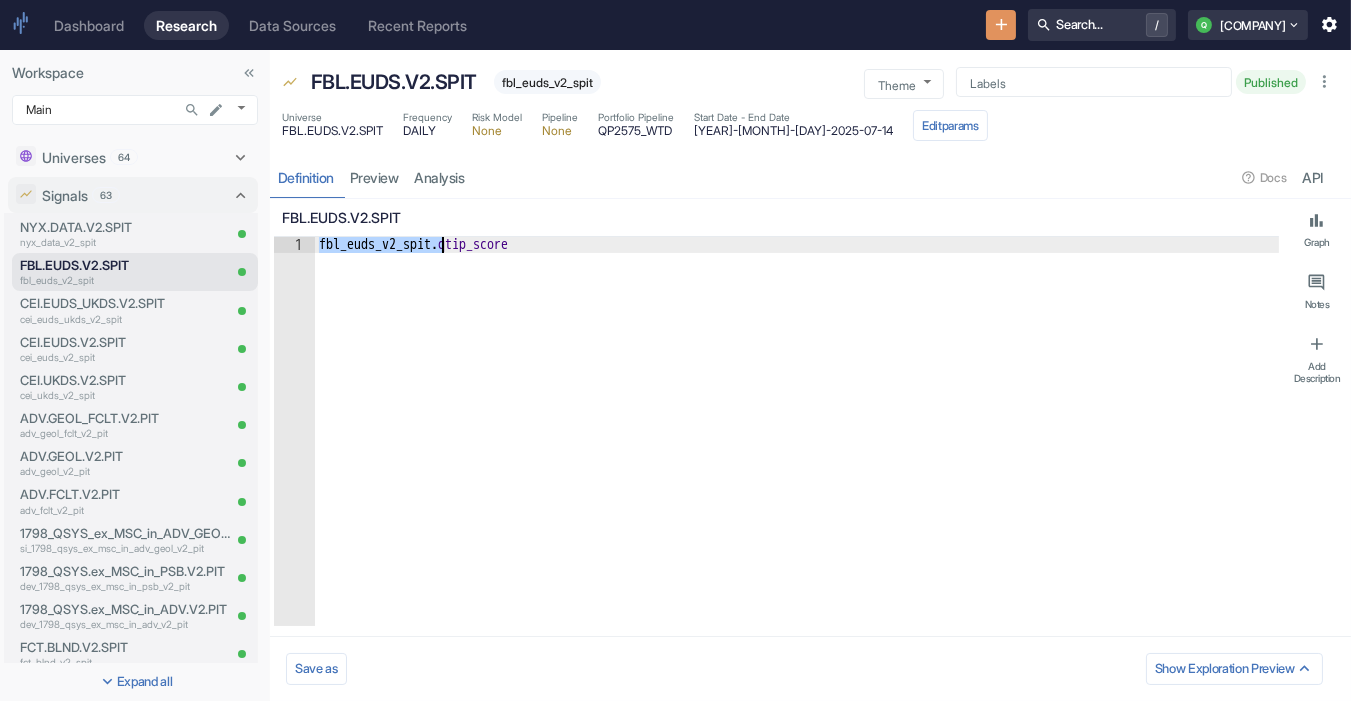 drag, startPoint x: 318, startPoint y: 244, endPoint x: 441, endPoint y: 251, distance: 123.19903 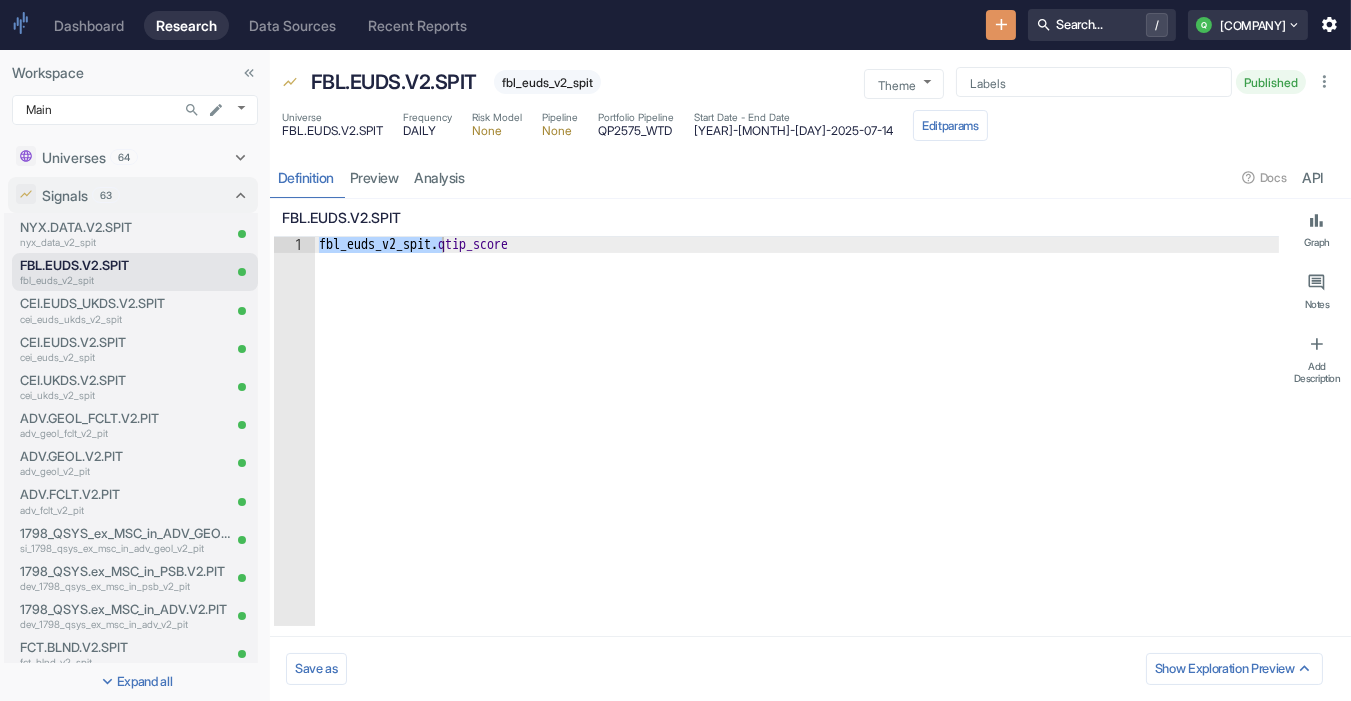 type on "x" 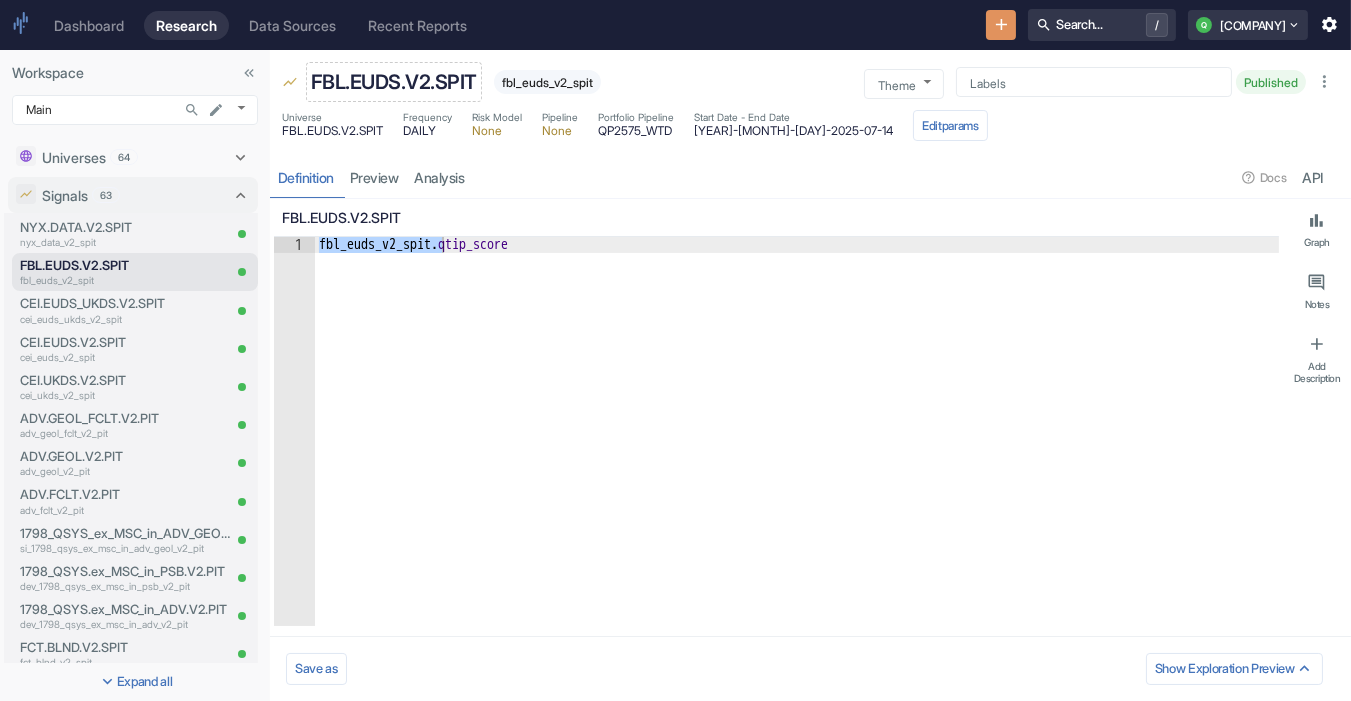 click on "FBL.EUDS.V2.SPIT" at bounding box center (394, 82) 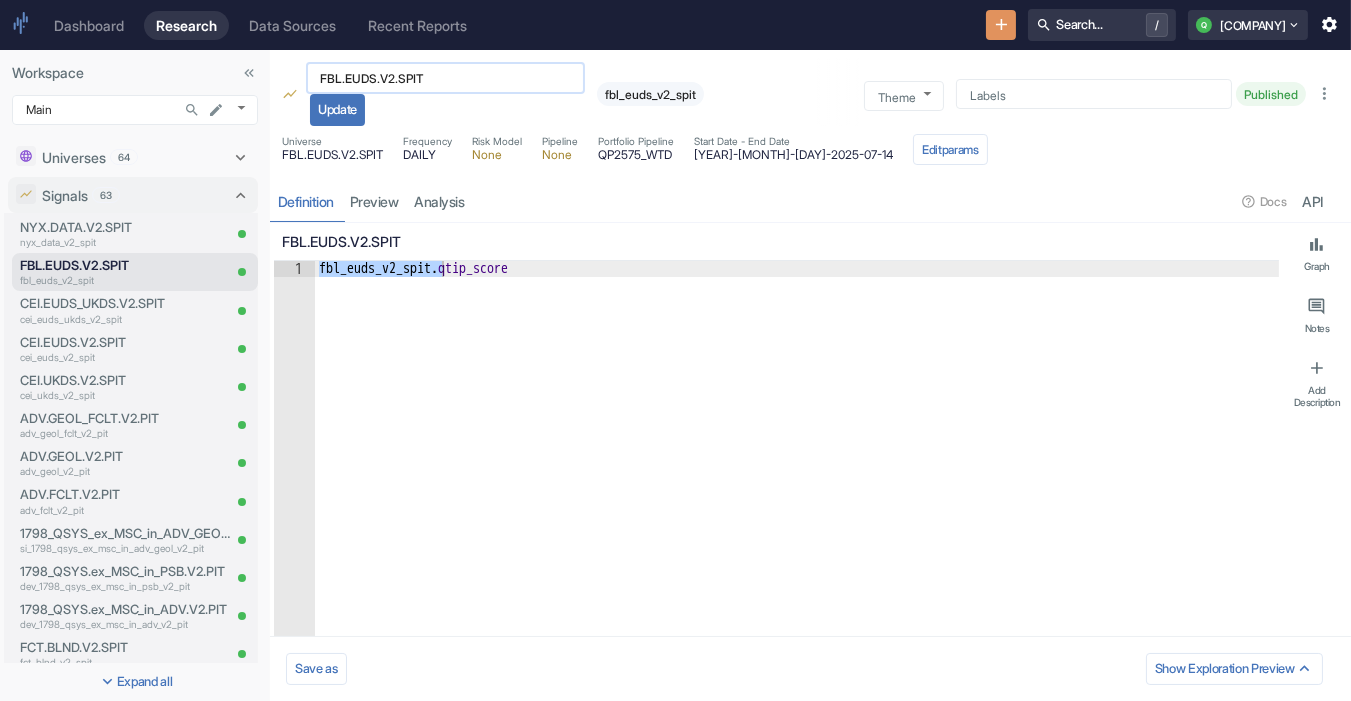 click on "FBL.EUDS.V2.SPIT" at bounding box center [445, 78] 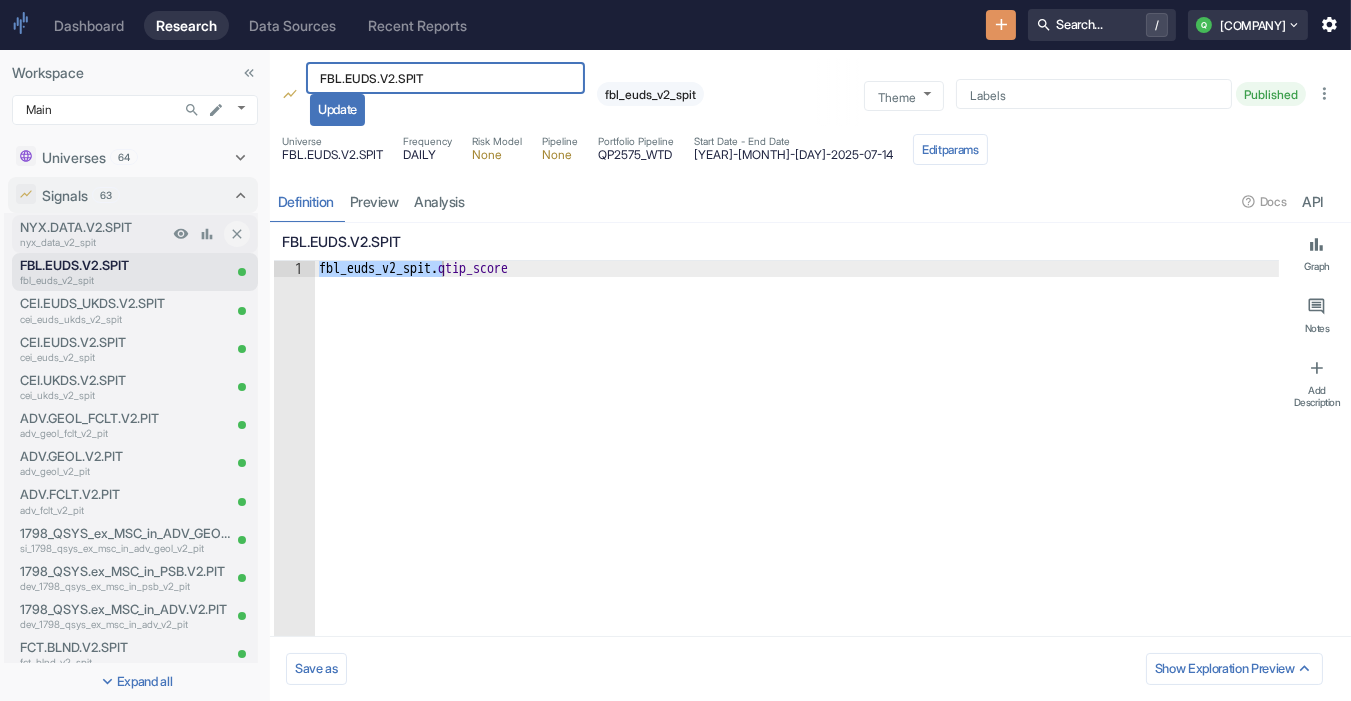 click on "NYX.DATA.V2.SPIT" at bounding box center (94, 227) 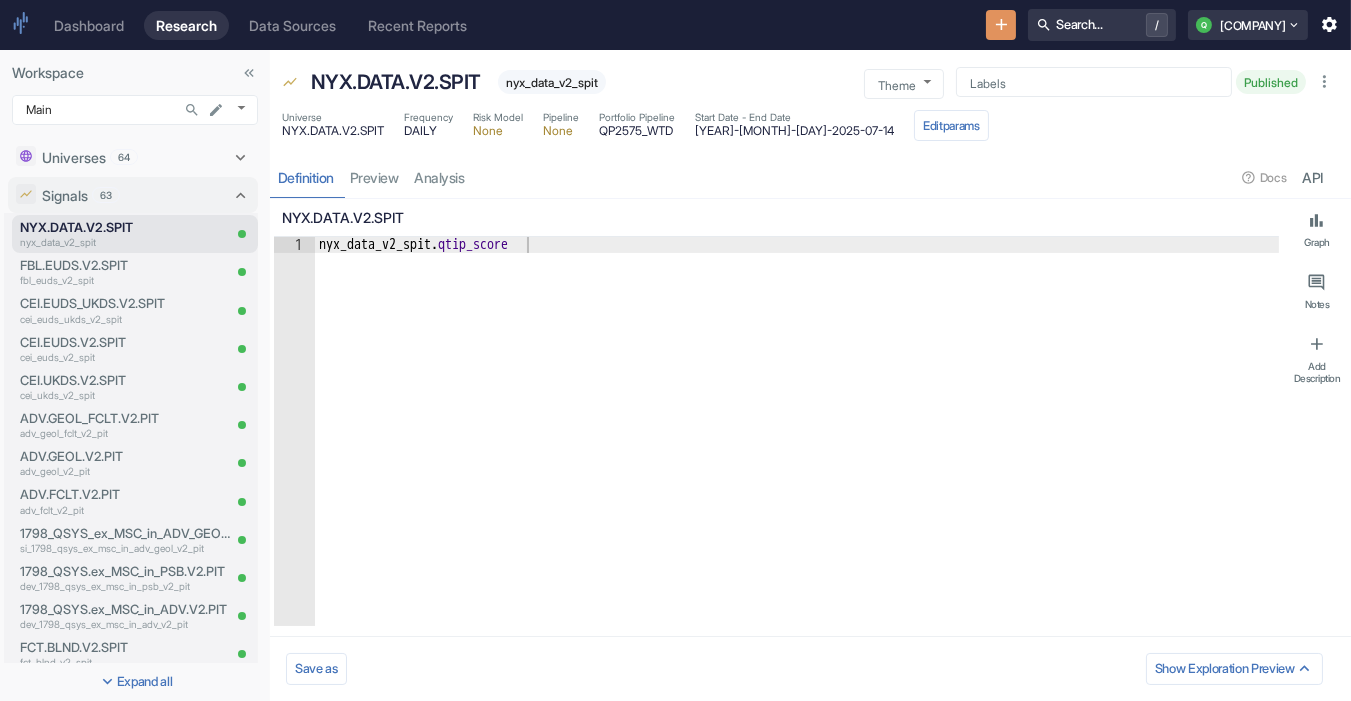 type on "x" 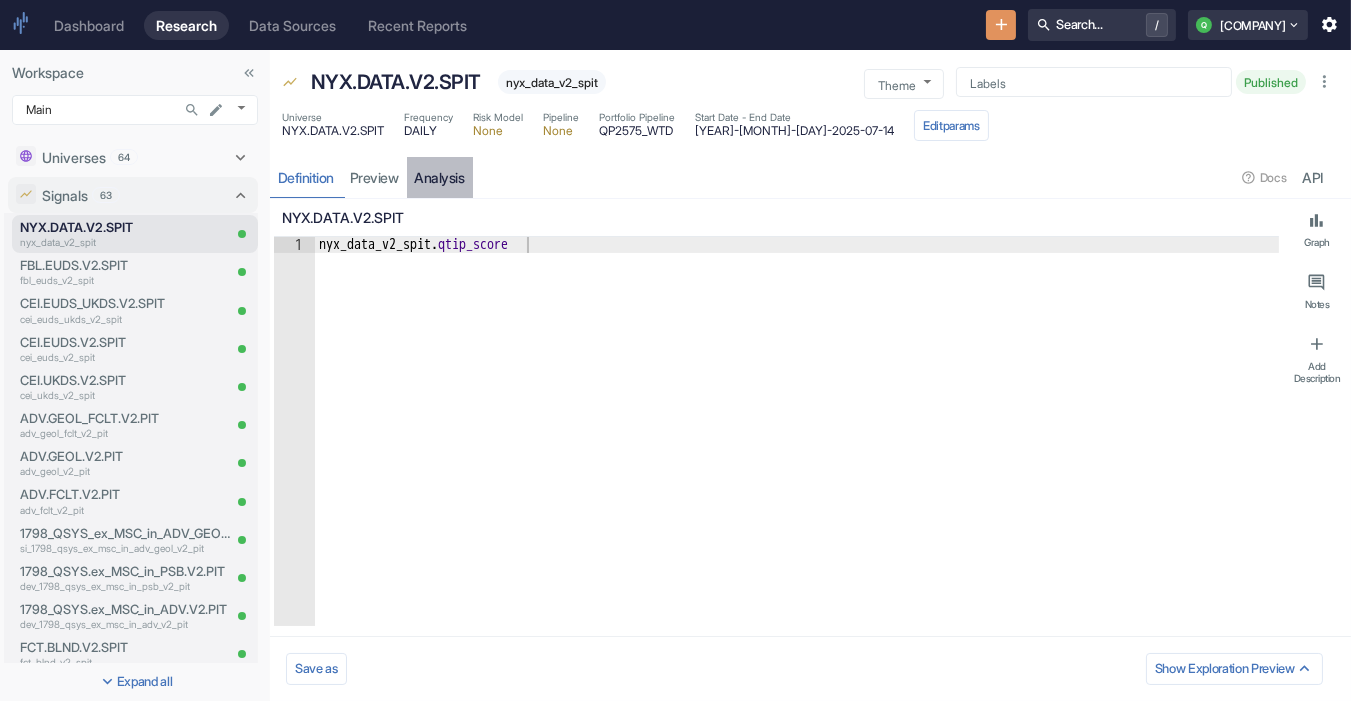 click on "analysis" at bounding box center (440, 177) 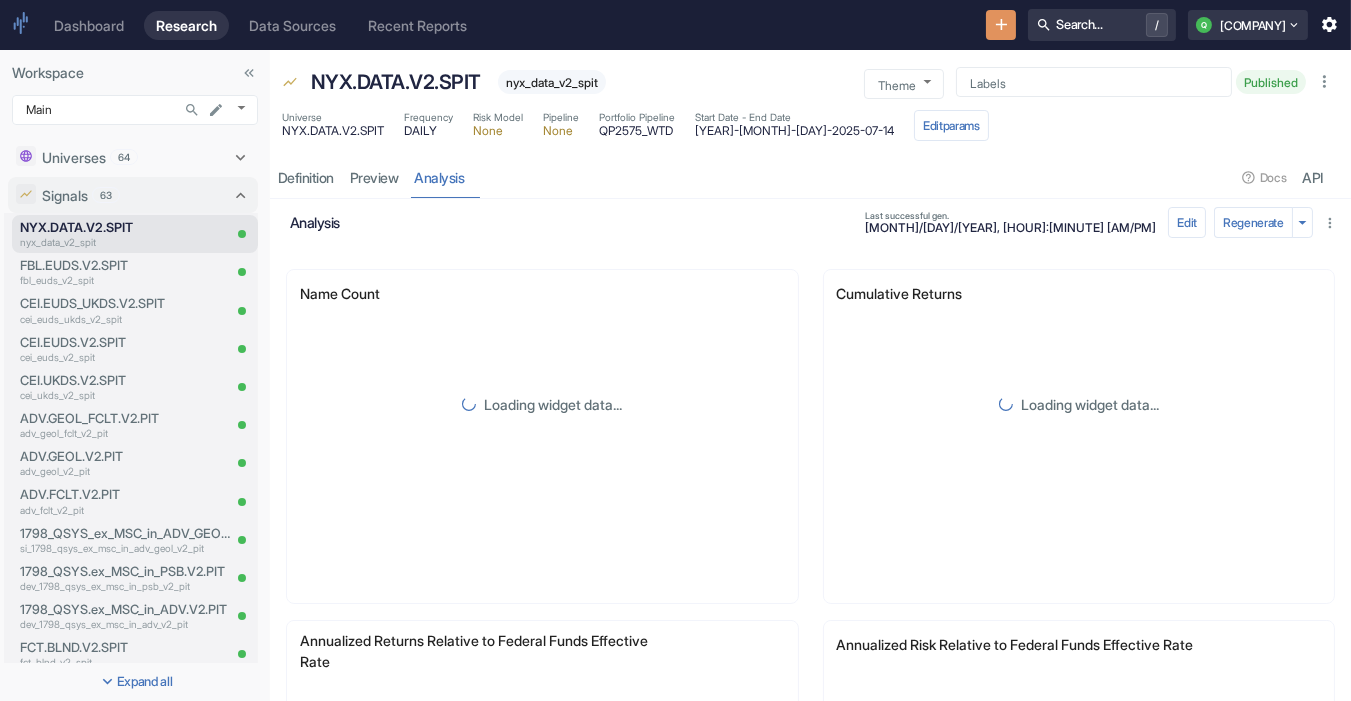 click on "Start Date - End Date [DATE] - [DATE]" at bounding box center (794, 125) 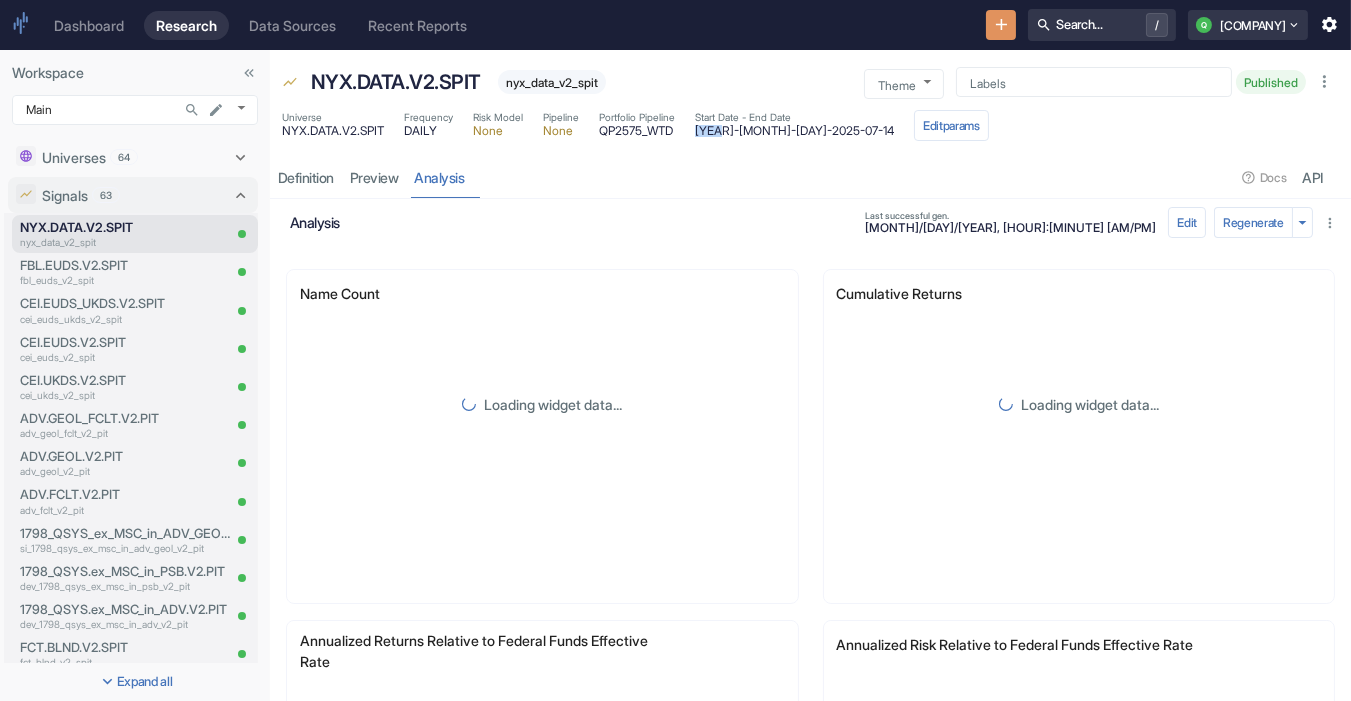 click on "Start Date - End Date [DATE] - [DATE]" at bounding box center (794, 125) 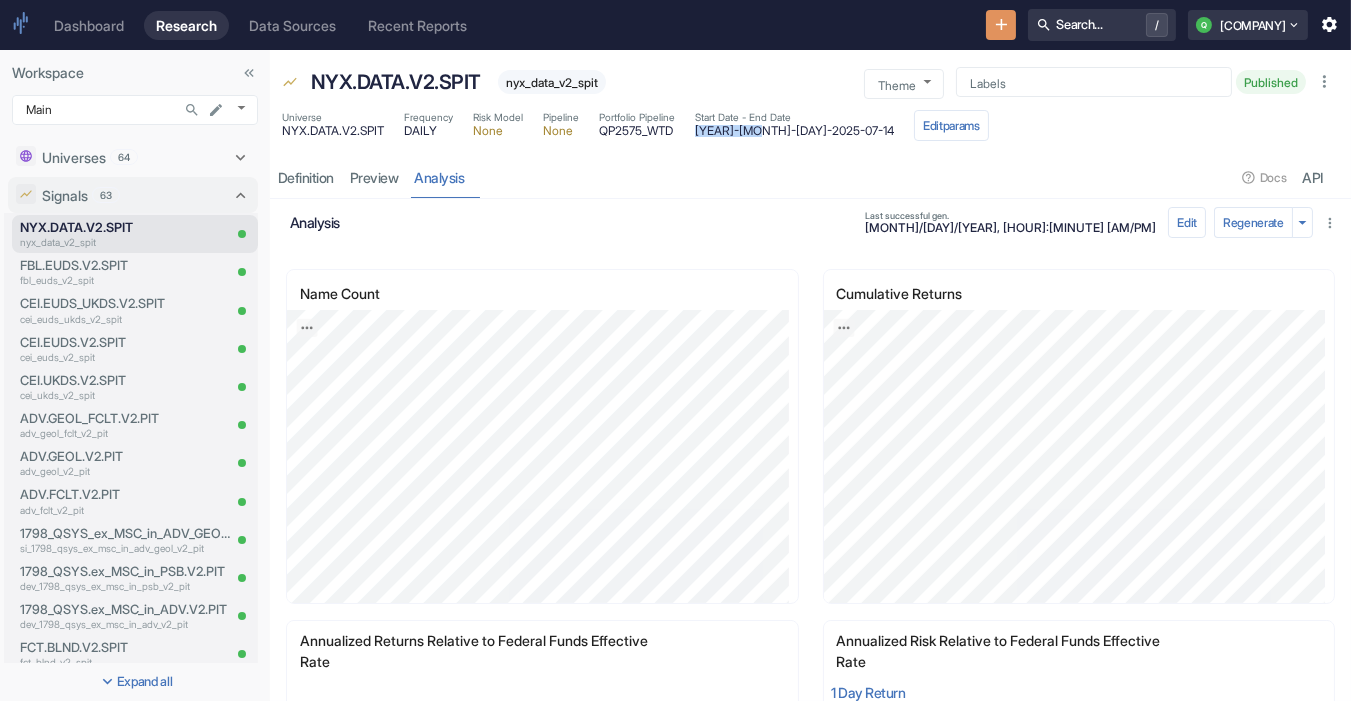 copy on "[YEAR]-[MONTH]-[DAY]" 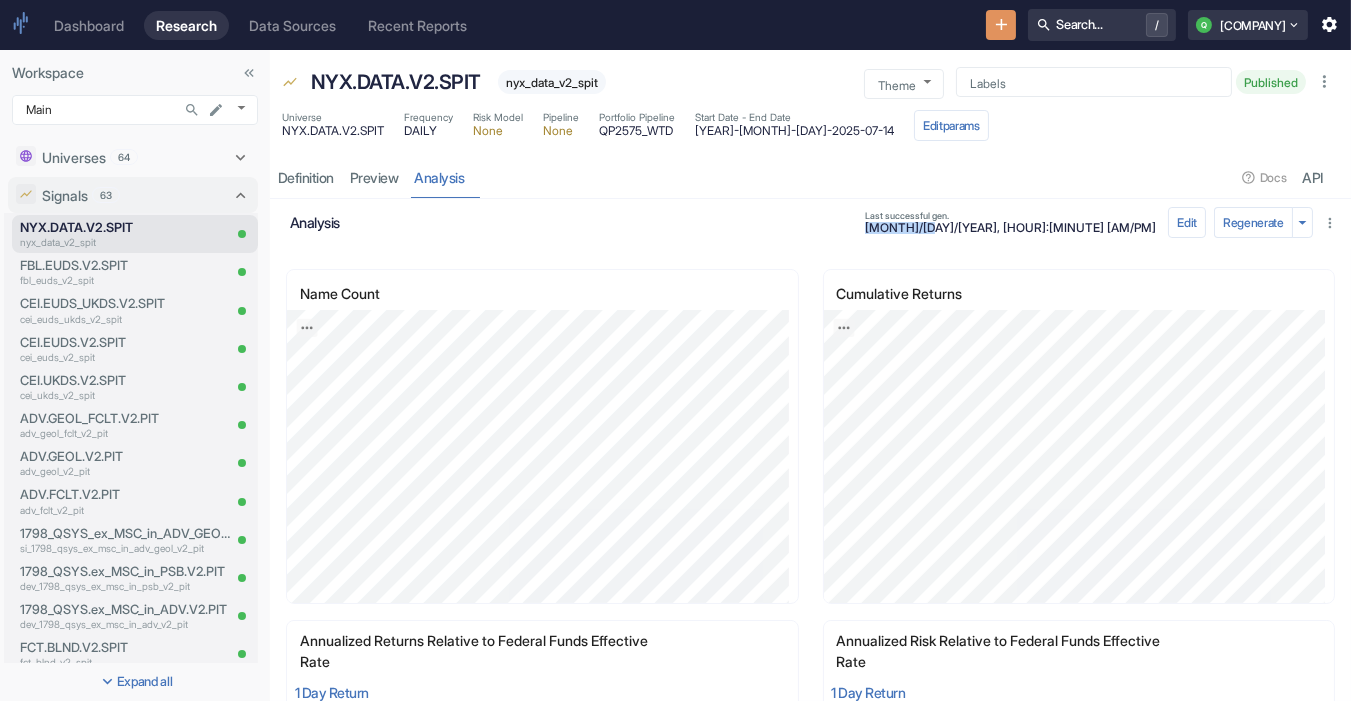 drag, startPoint x: 1007, startPoint y: 227, endPoint x: 1074, endPoint y: 232, distance: 67.18631 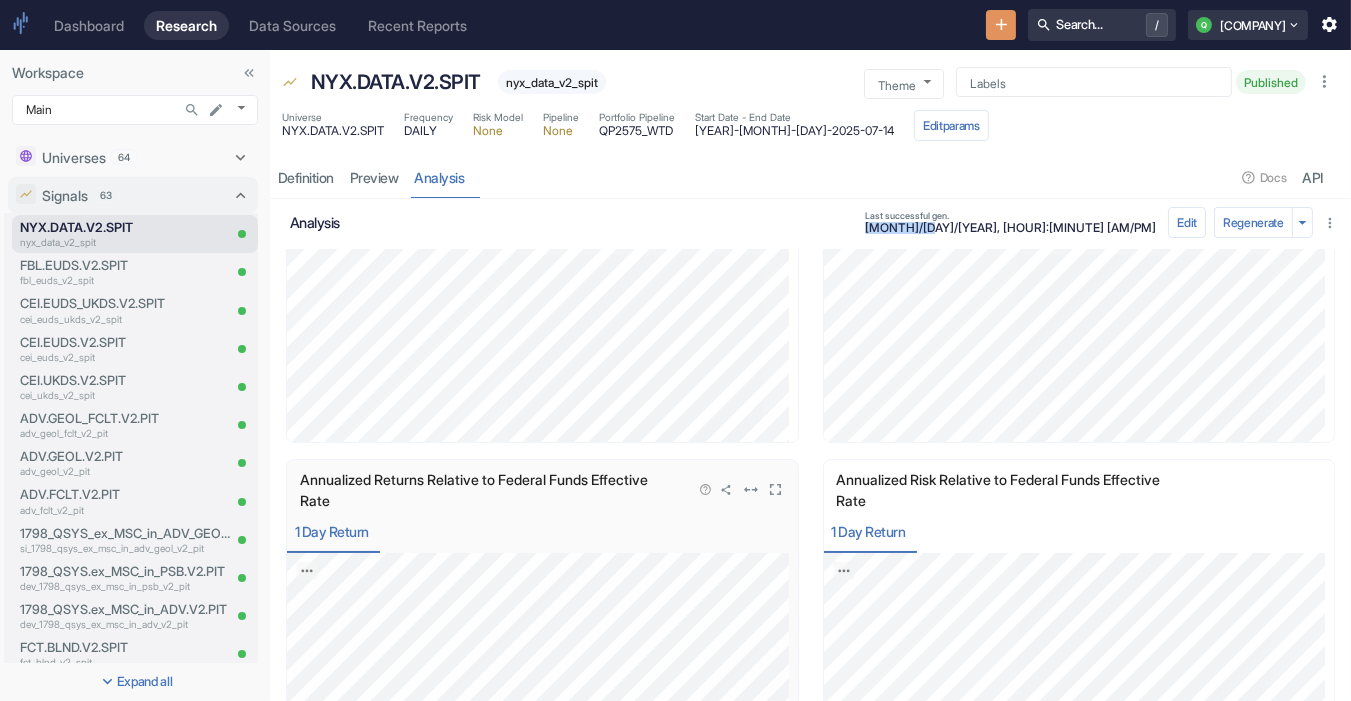 scroll, scrollTop: 0, scrollLeft: 0, axis: both 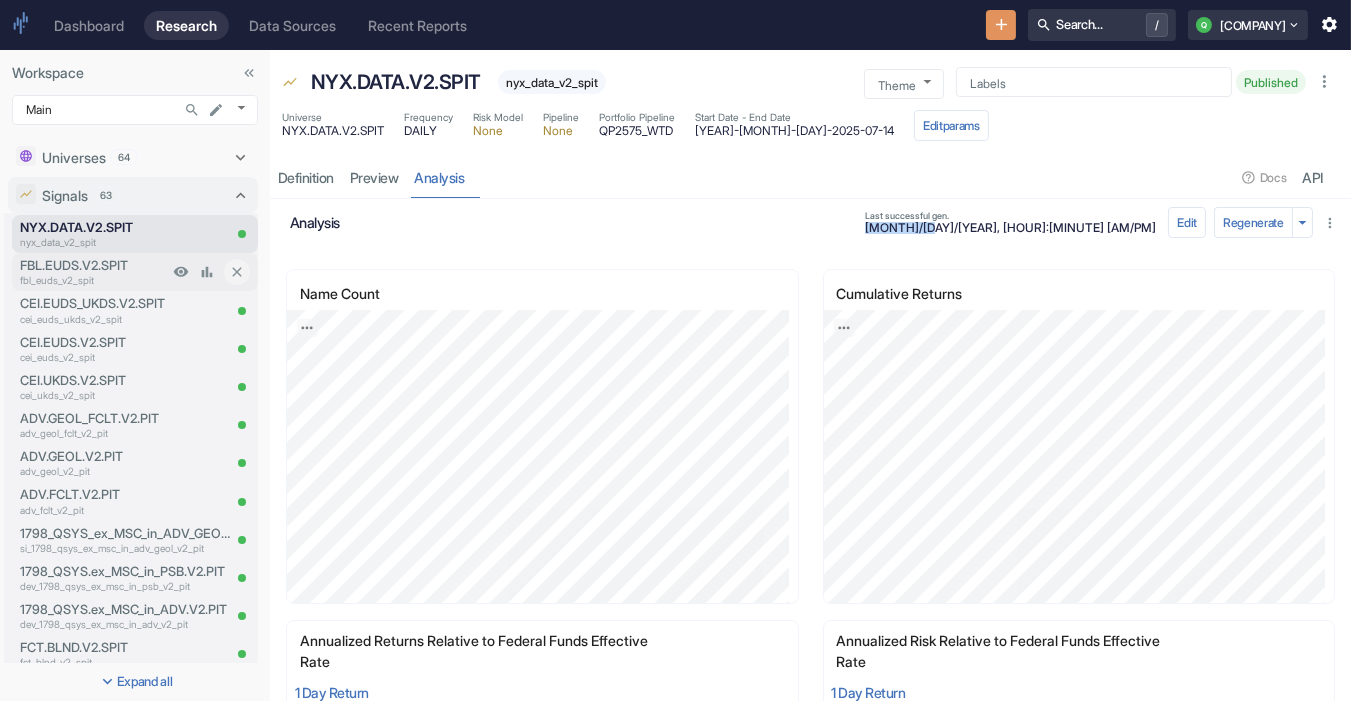 click on "FBL.EUDS.V2.SPIT" at bounding box center [94, 265] 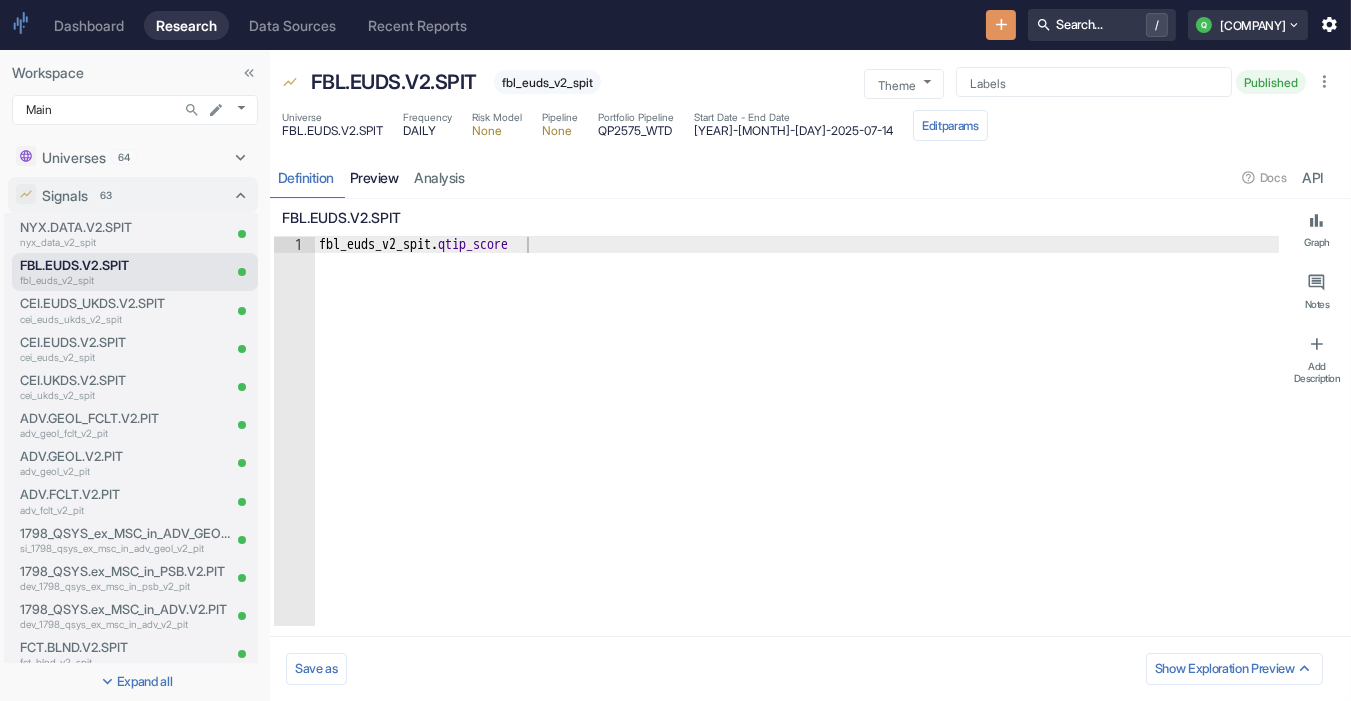 type on "x" 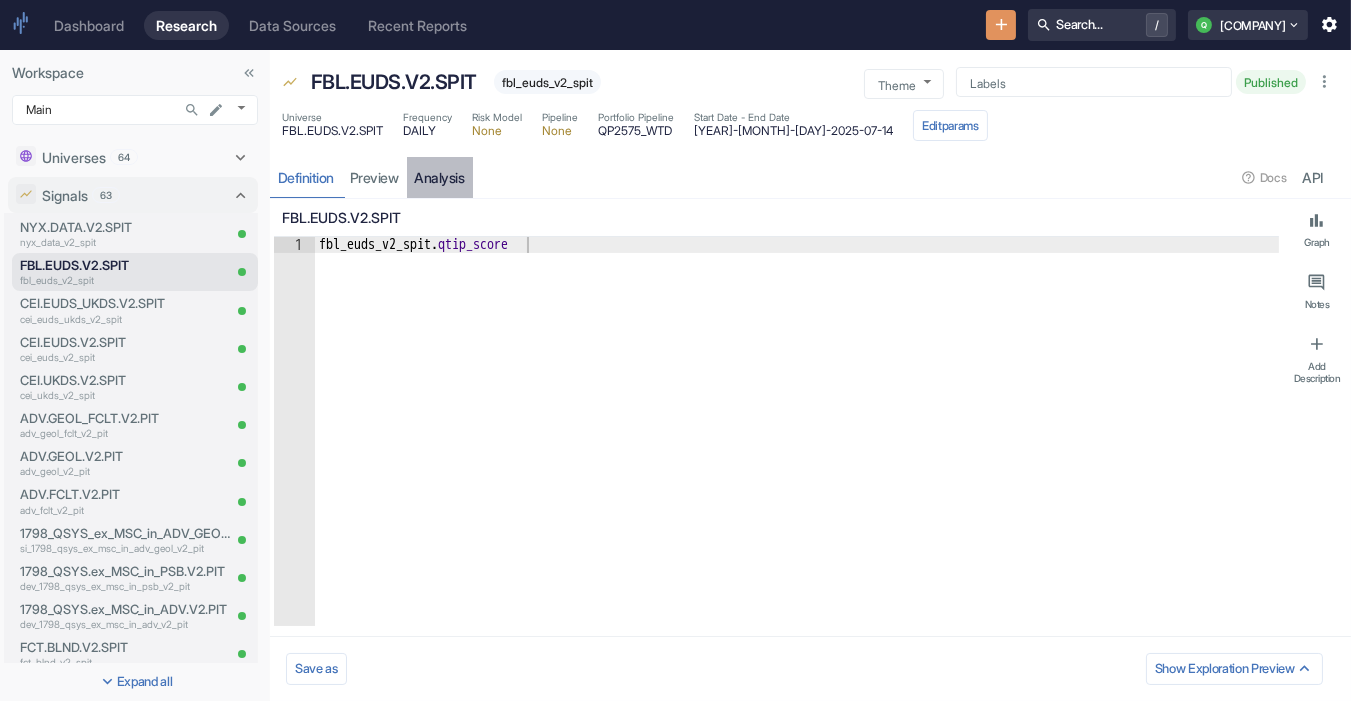 click on "analysis" at bounding box center (440, 177) 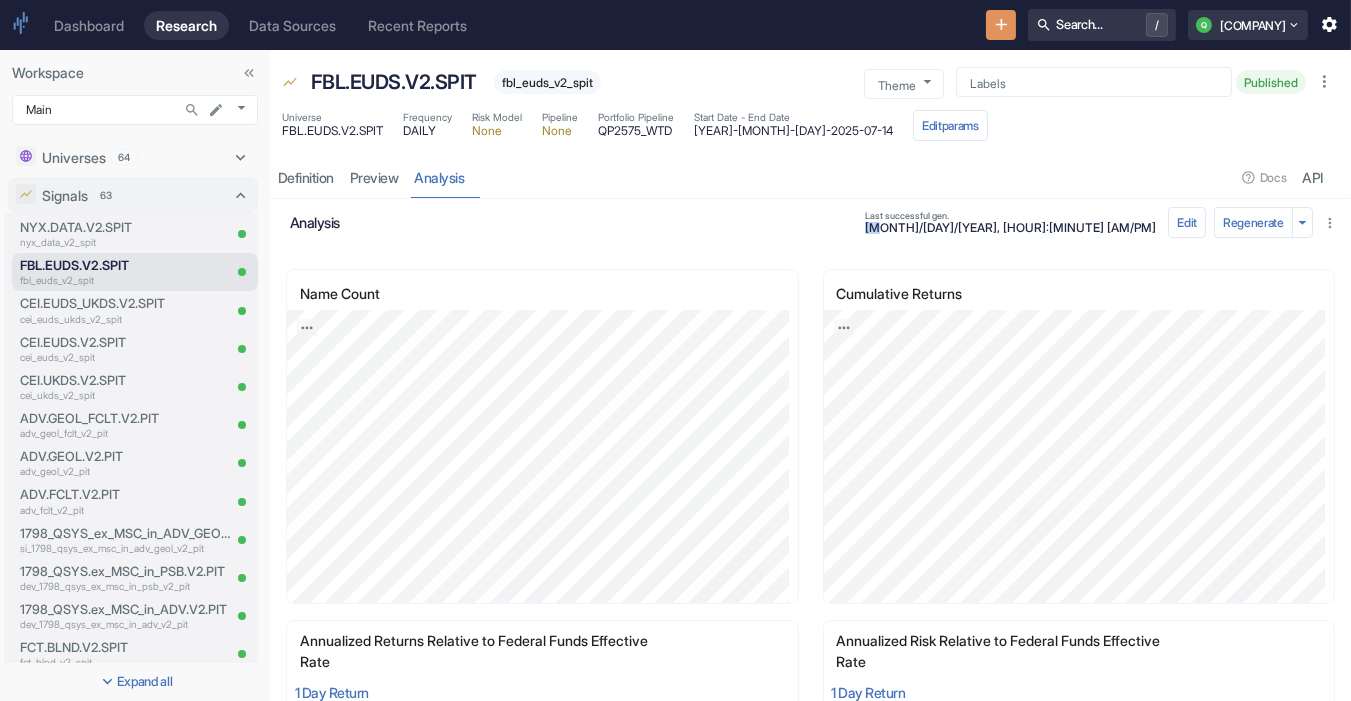 drag, startPoint x: 1020, startPoint y: 234, endPoint x: 998, endPoint y: 224, distance: 24.166092 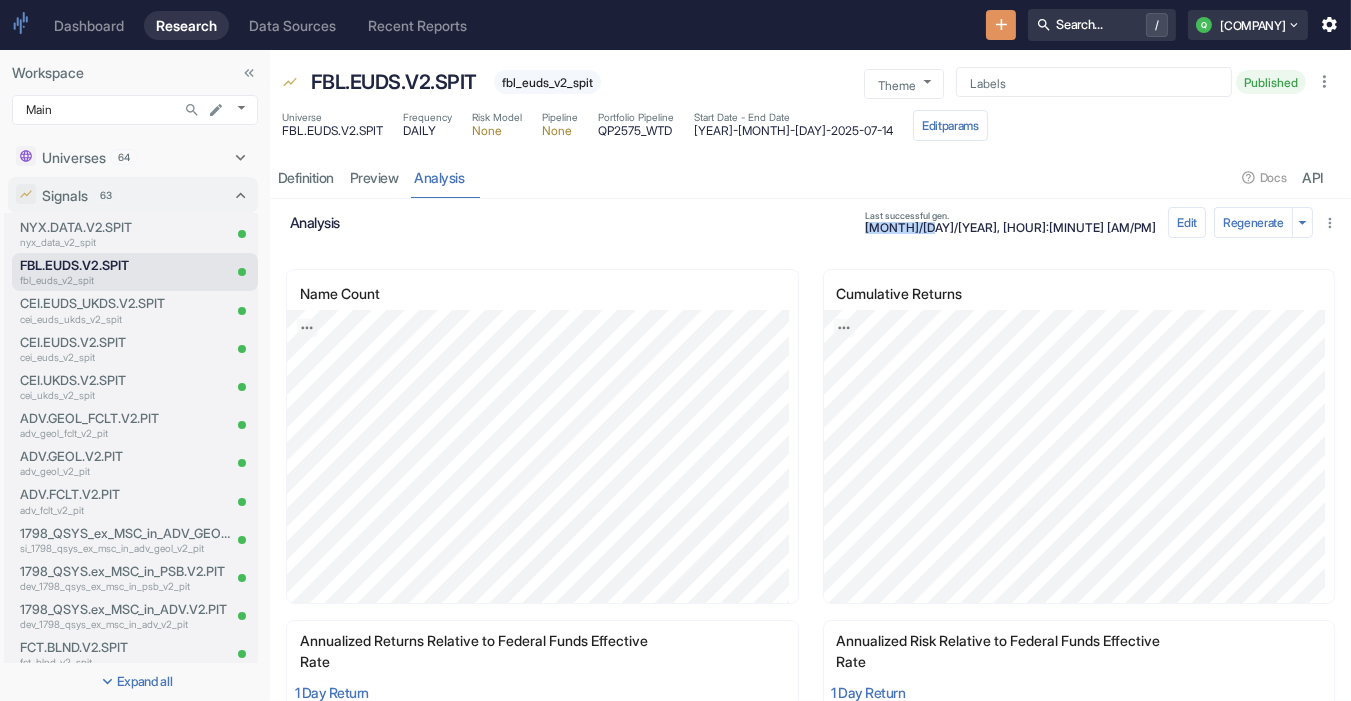 drag, startPoint x: 1000, startPoint y: 225, endPoint x: 1074, endPoint y: 235, distance: 74.672615 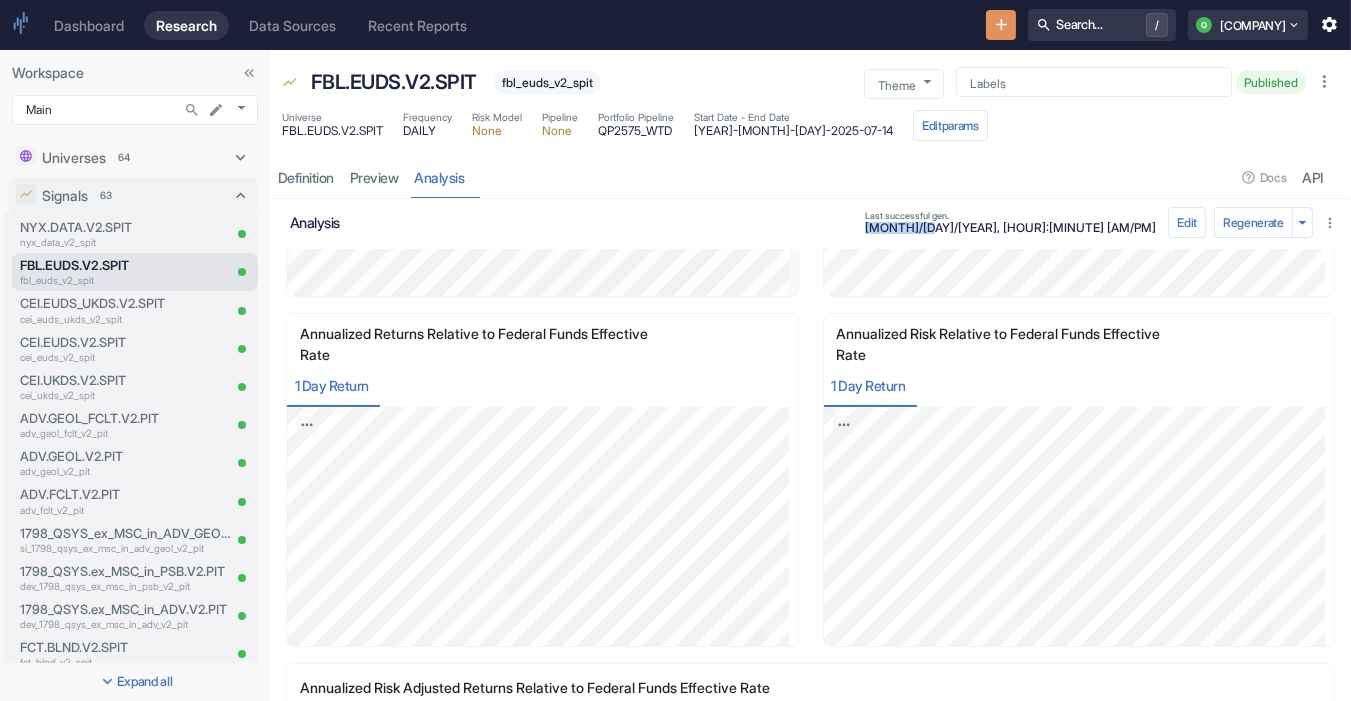 scroll, scrollTop: 400, scrollLeft: 0, axis: vertical 